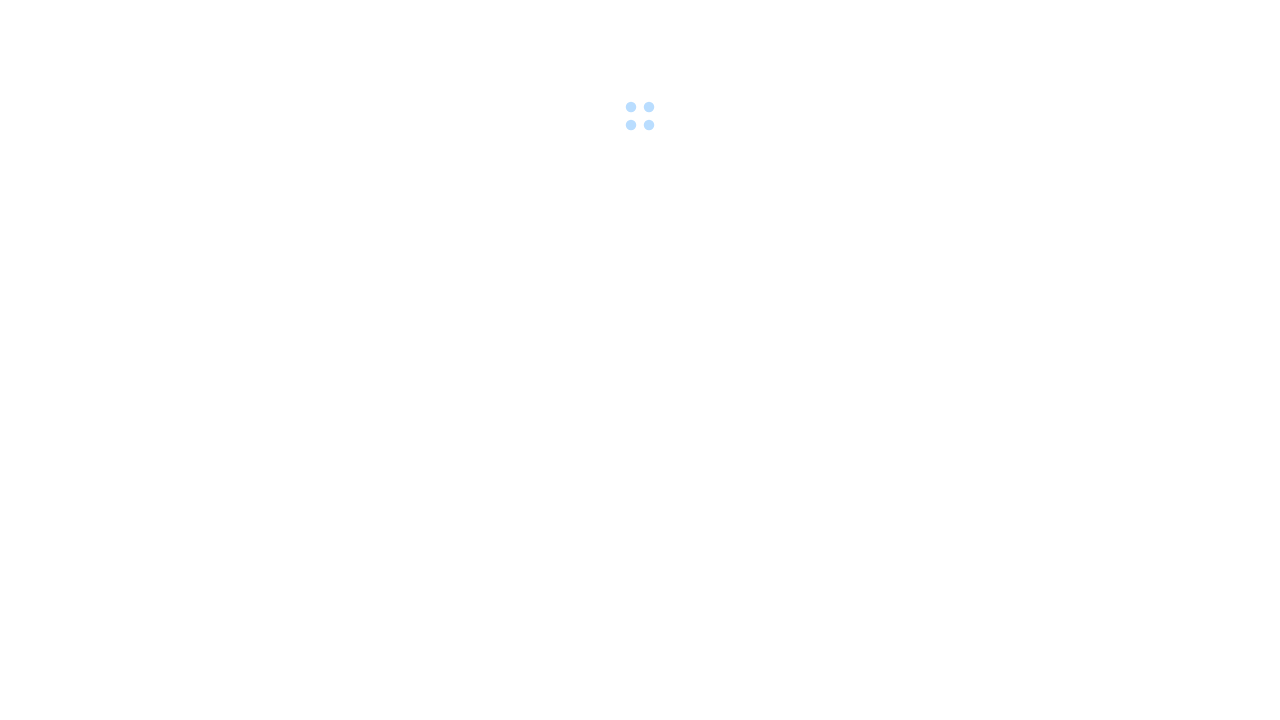 scroll, scrollTop: 0, scrollLeft: 0, axis: both 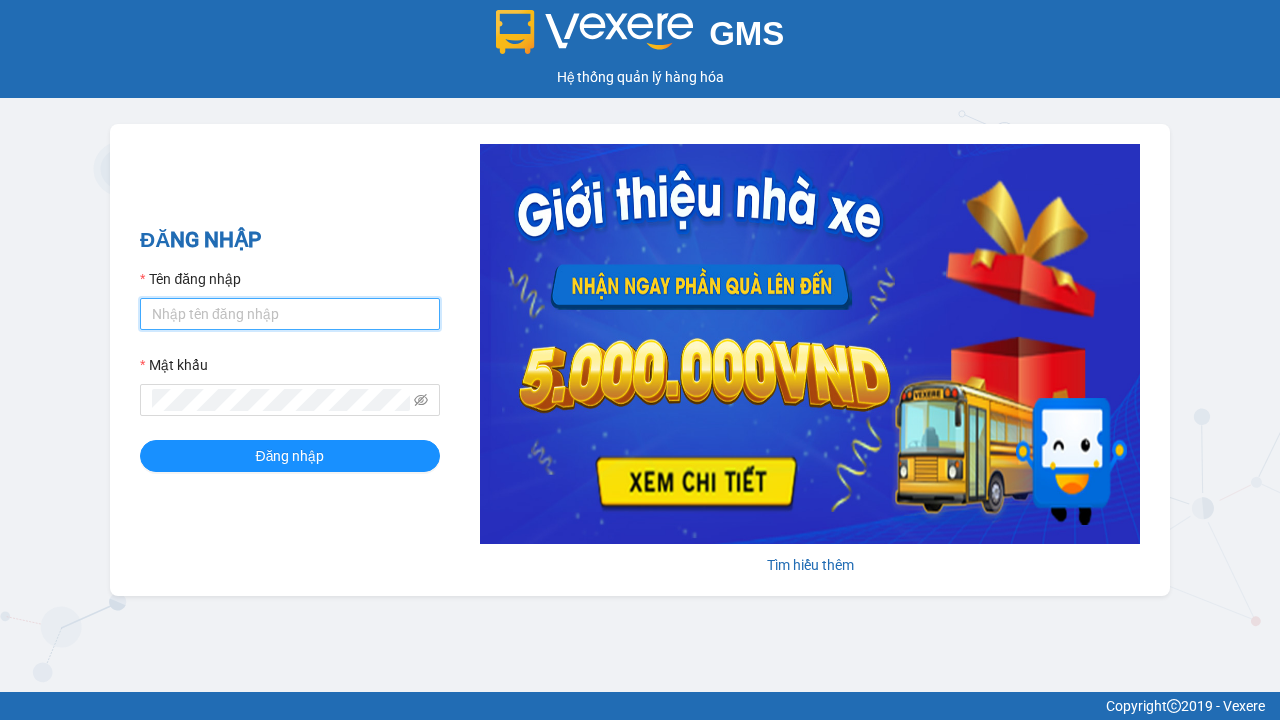 click on "Tên đăng nhập" at bounding box center [290, 314] 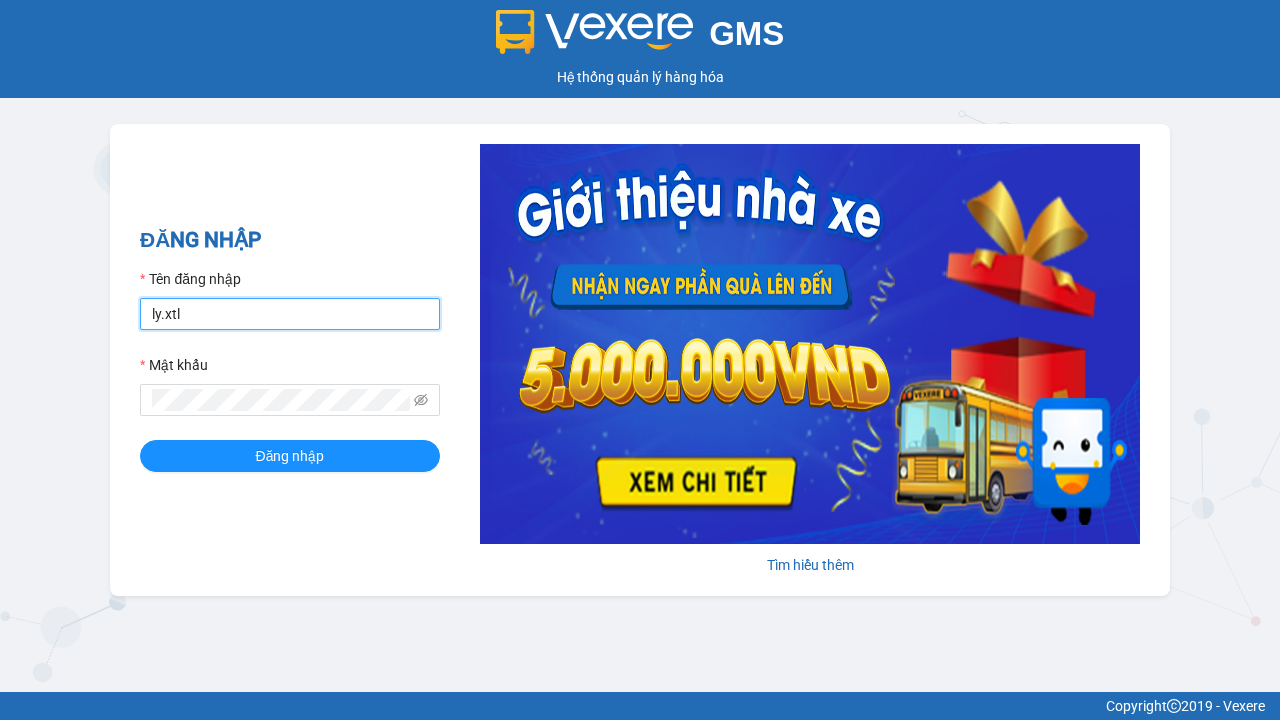 type on "ly.xtl" 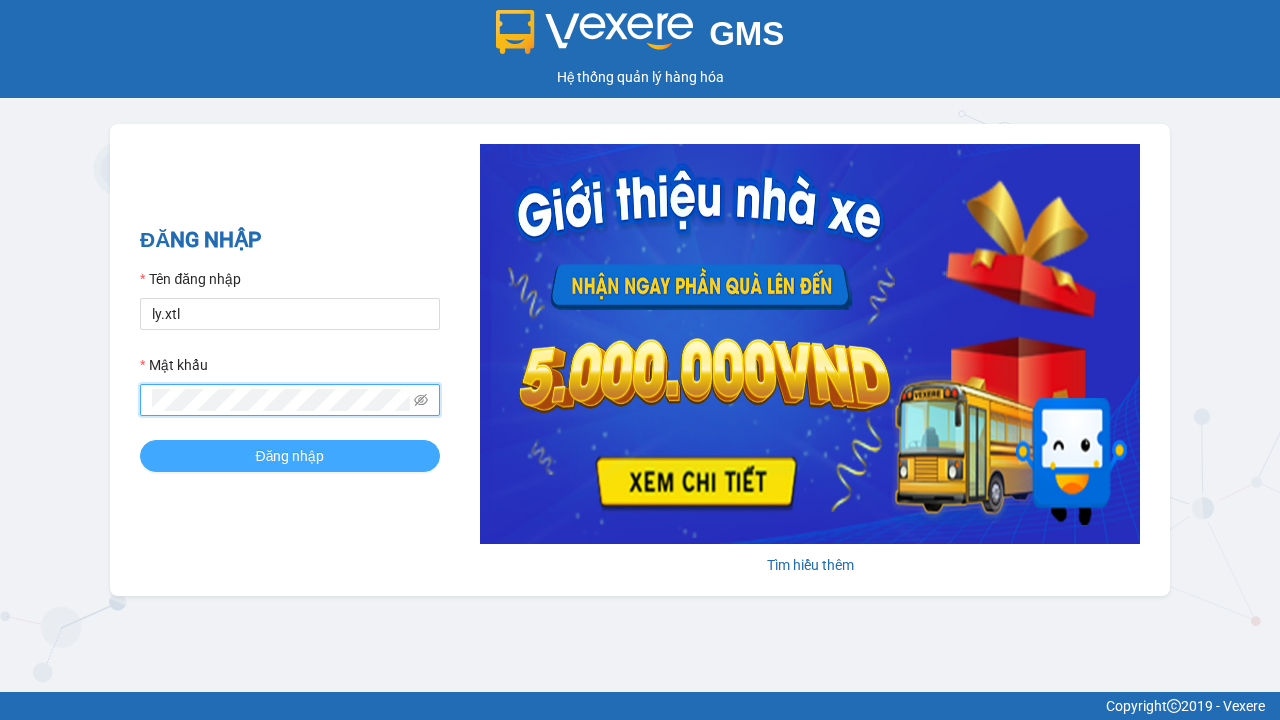 click on "Đăng nhập" at bounding box center [290, 456] 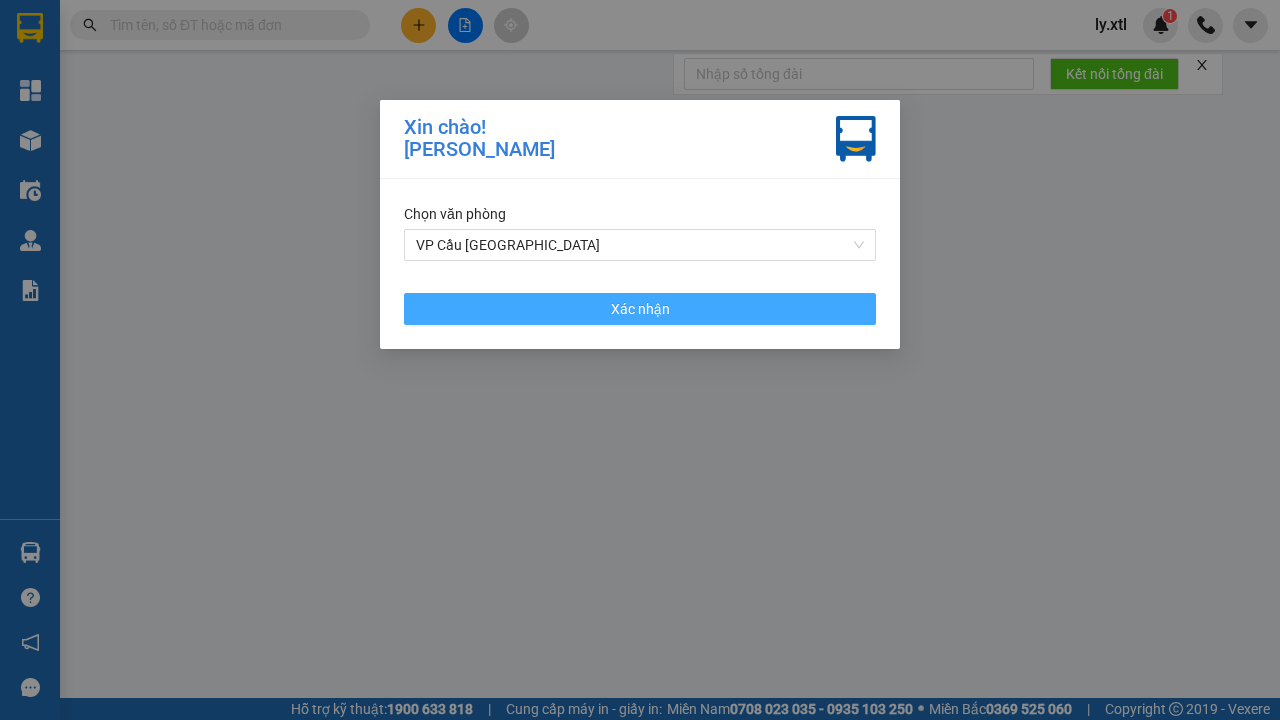 click on "VP Cầu [GEOGRAPHIC_DATA]" at bounding box center (640, 245) 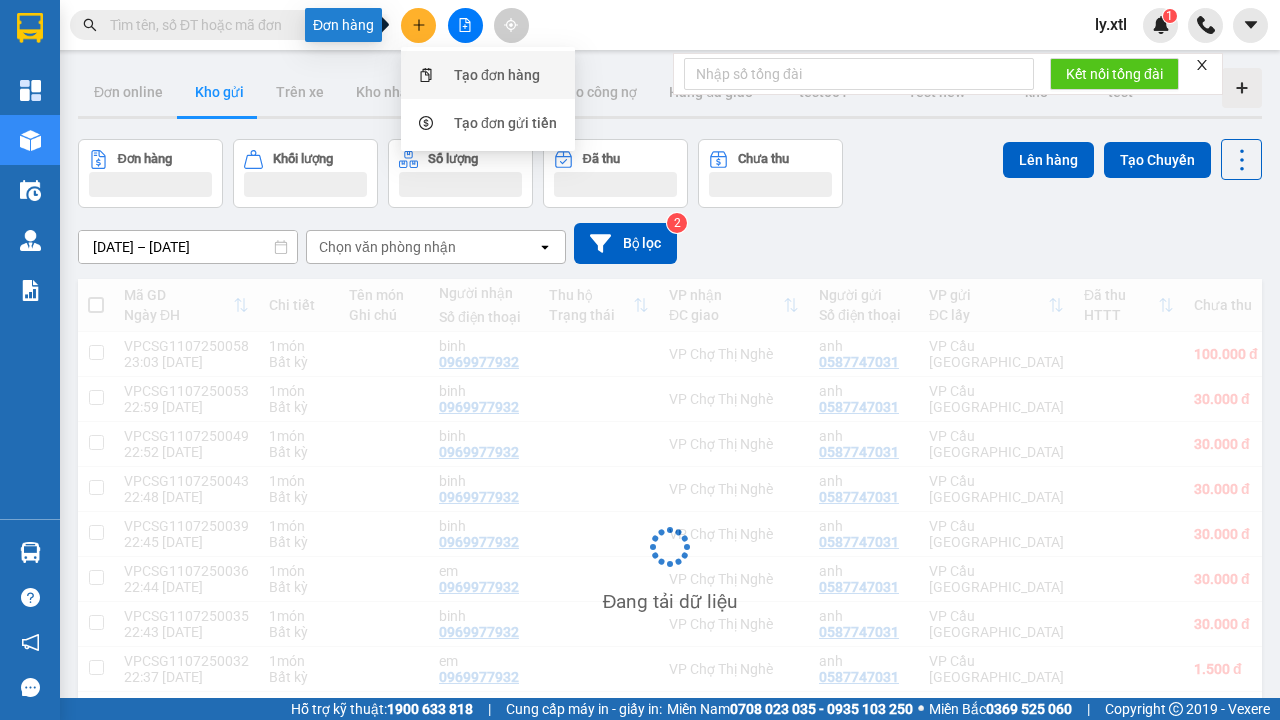 click on "Tạo đơn hàng" at bounding box center (497, 75) 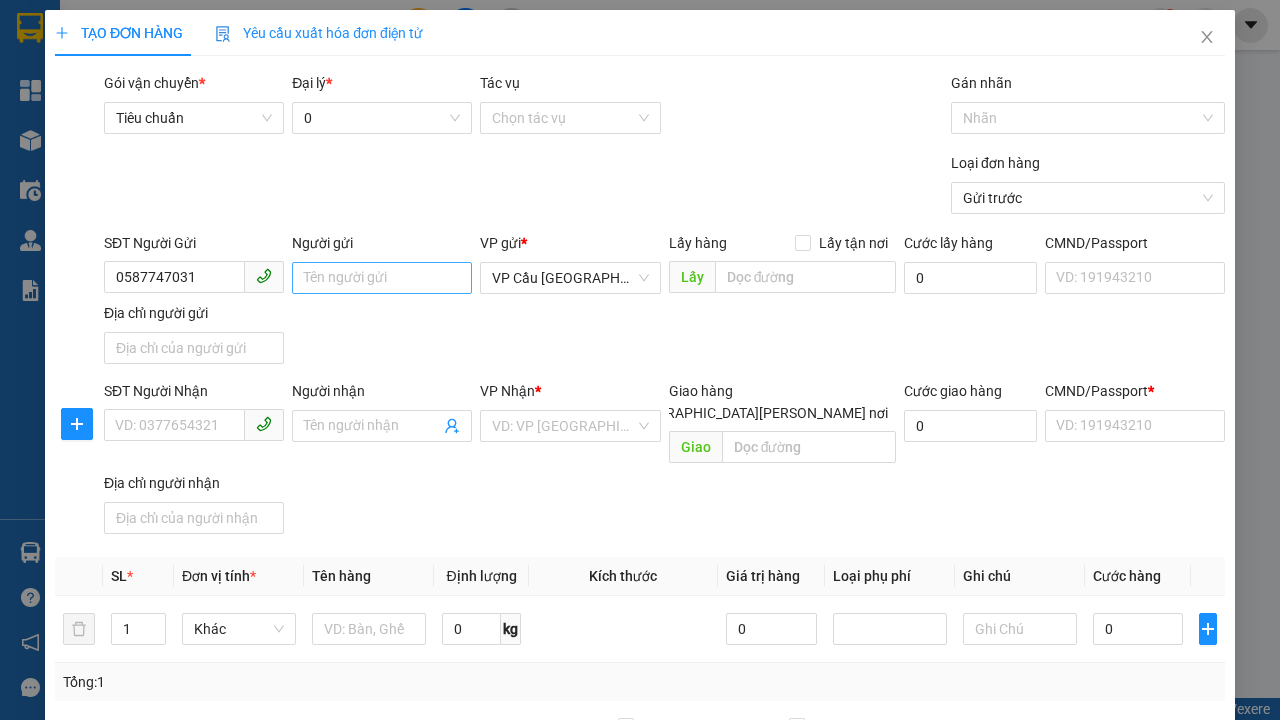 type on "0587747031" 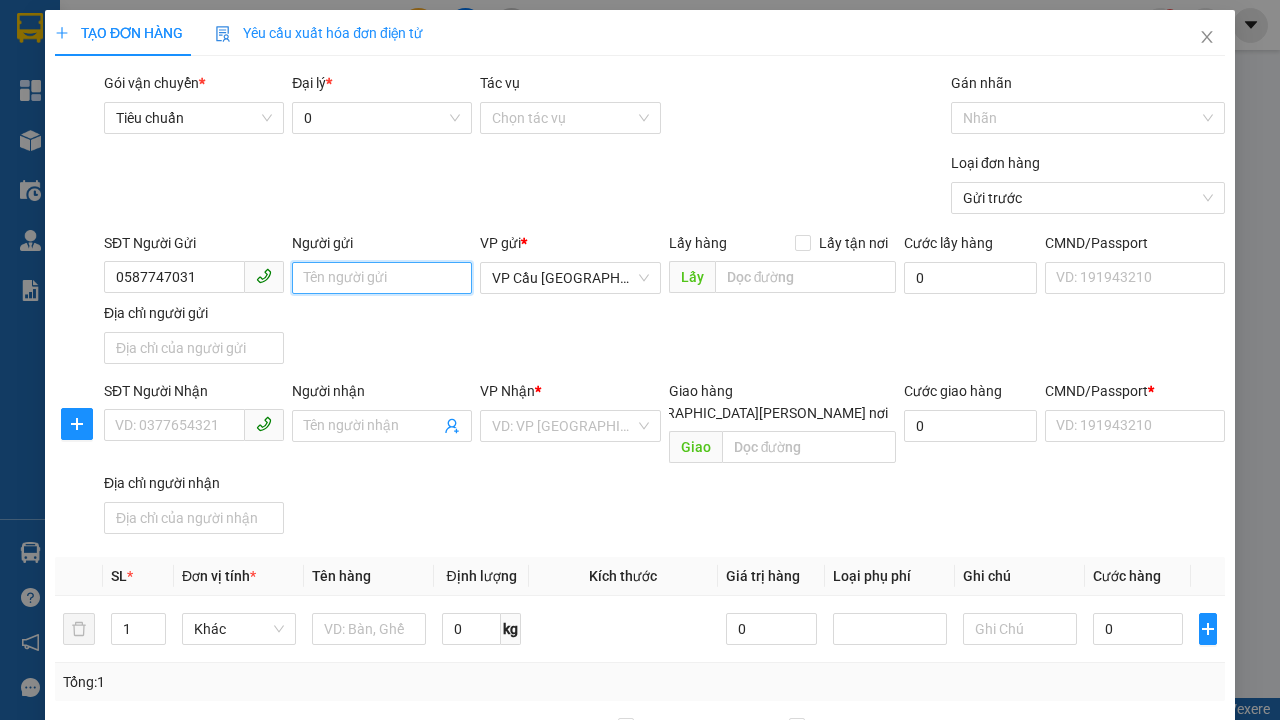 click on "Người gửi" at bounding box center (382, 278) 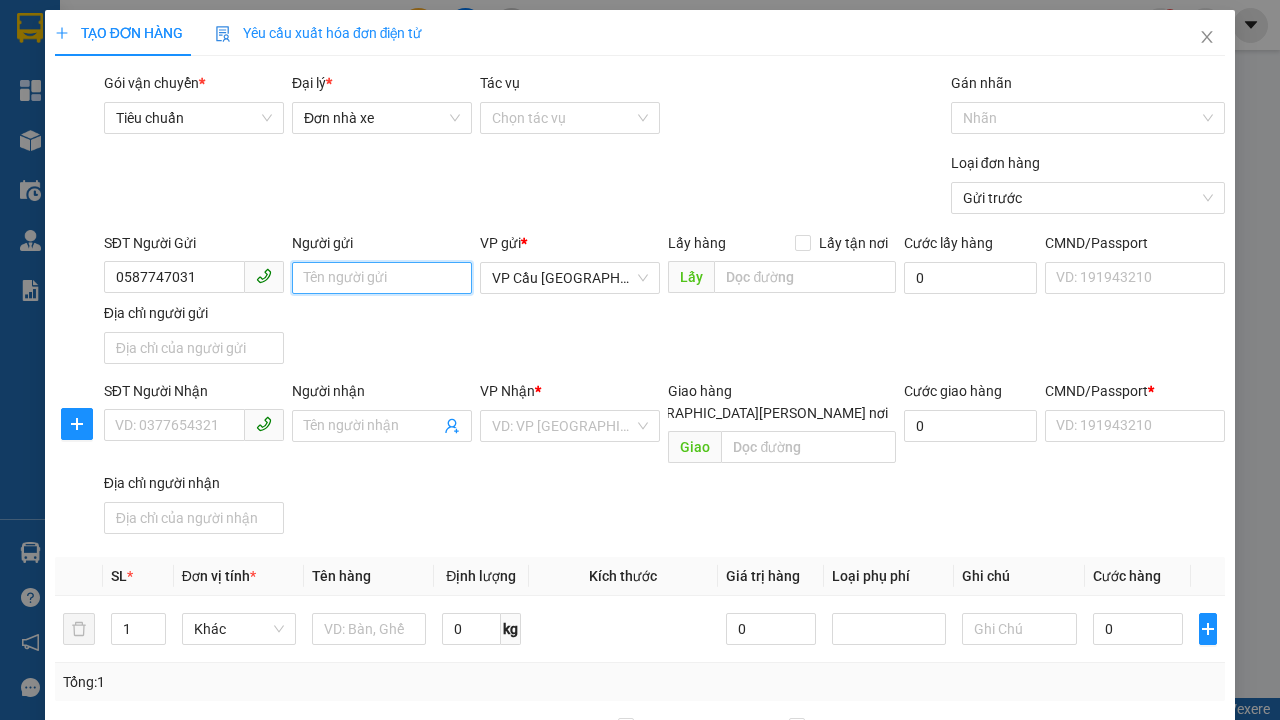 type on "anh" 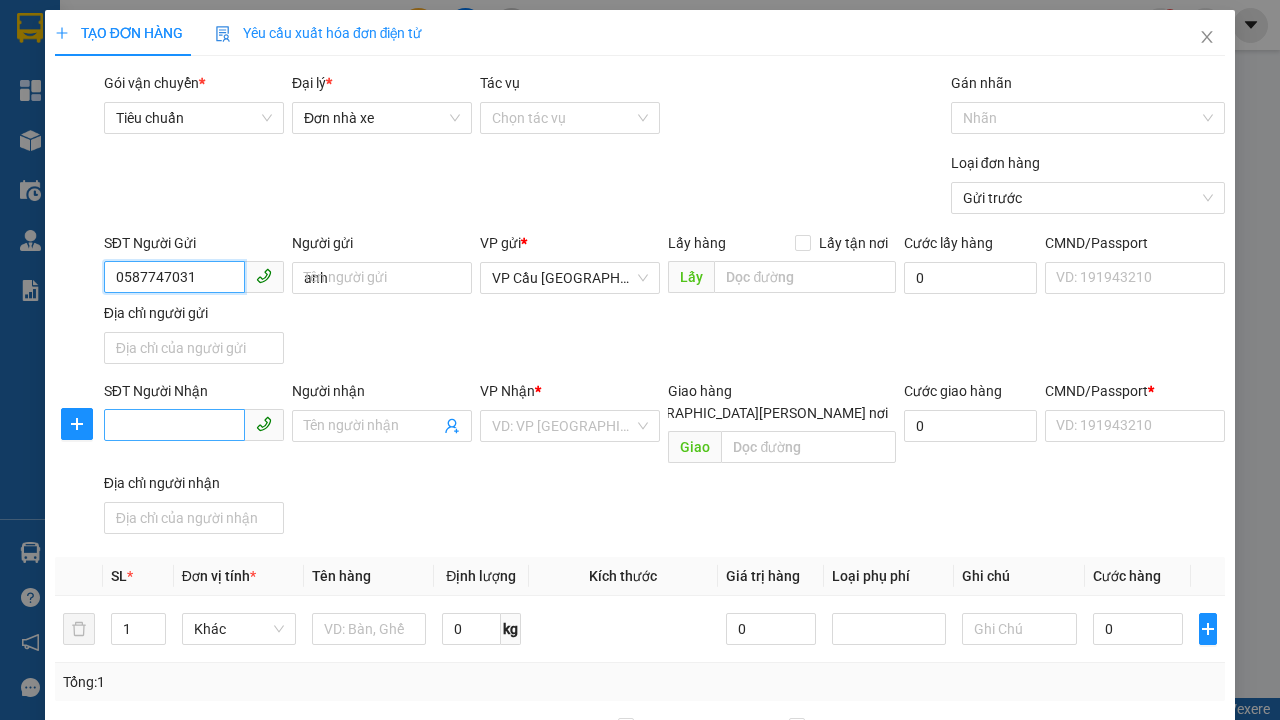click on "VP Cầu [GEOGRAPHIC_DATA]" at bounding box center [570, 278] 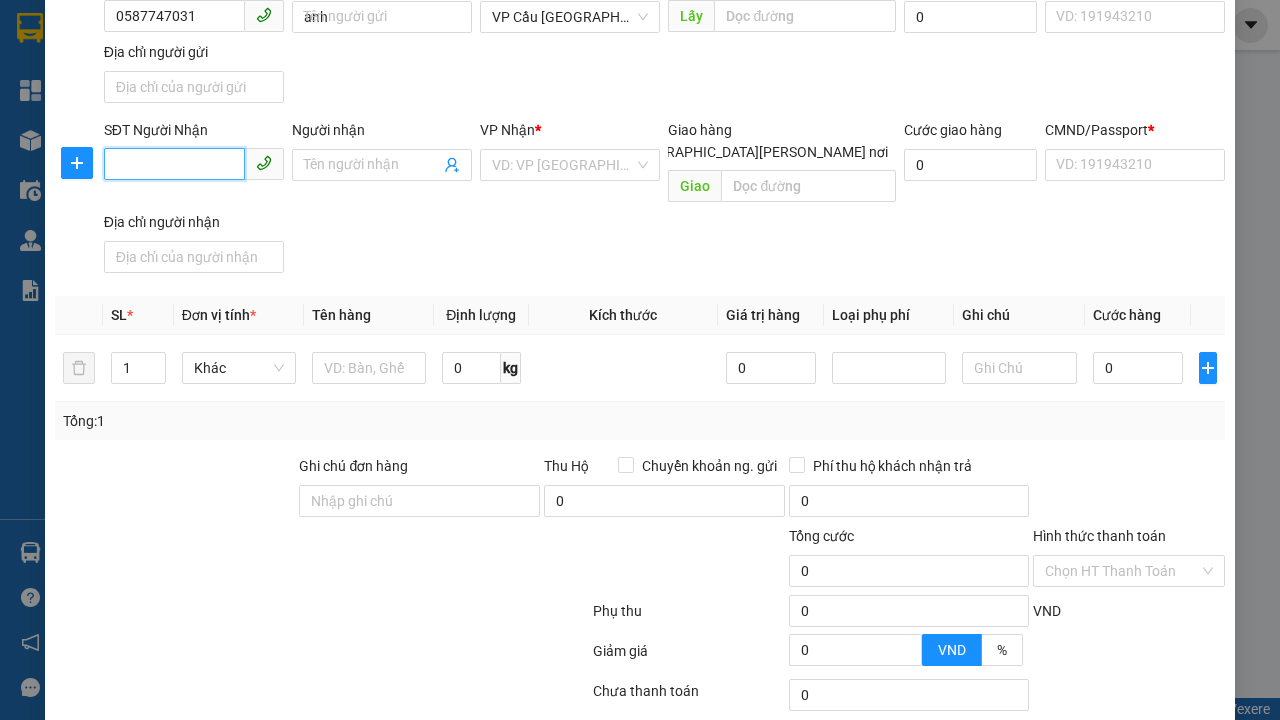 click on "SĐT Người Nhận" at bounding box center [174, 164] 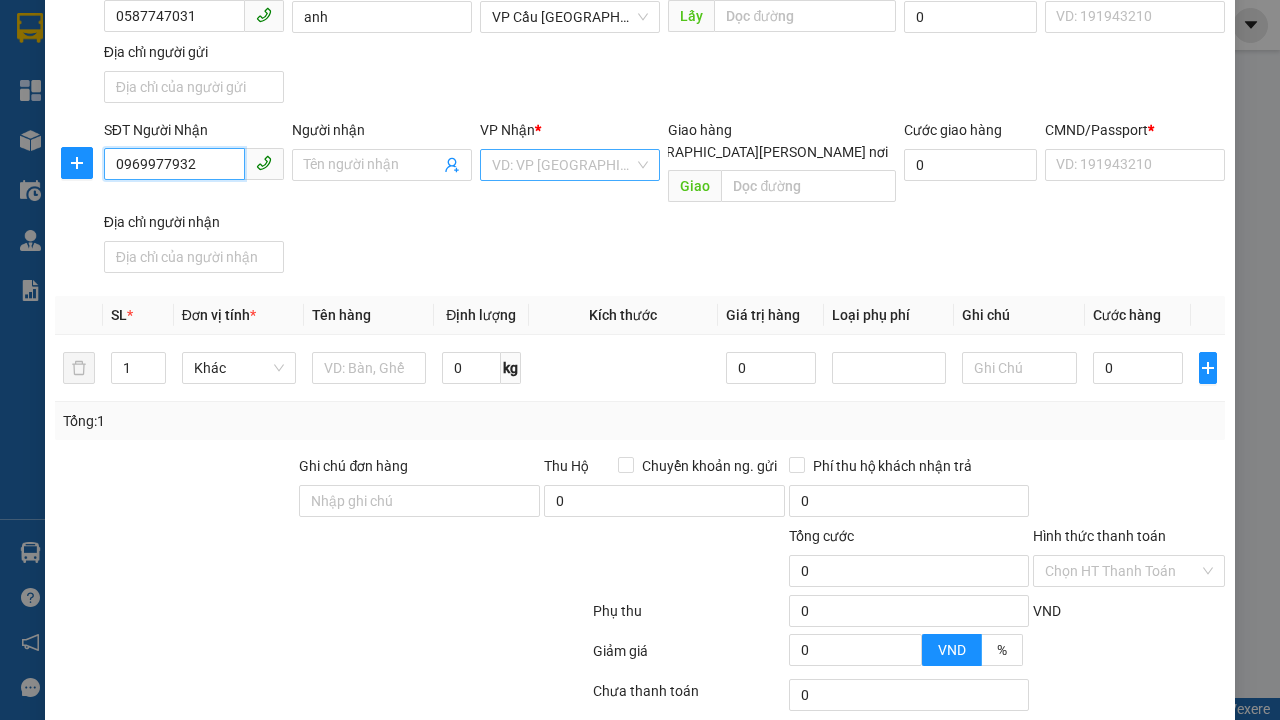 type on "0969977932" 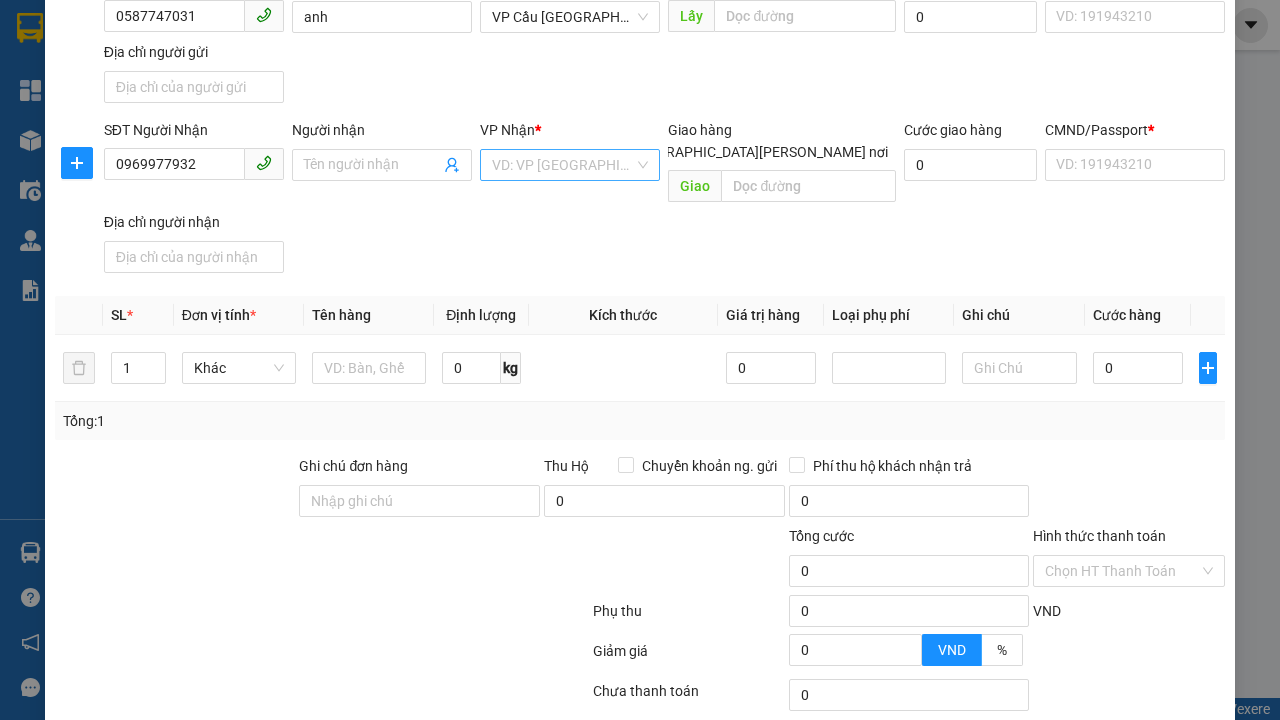 click on "Người nhận" at bounding box center [372, 165] 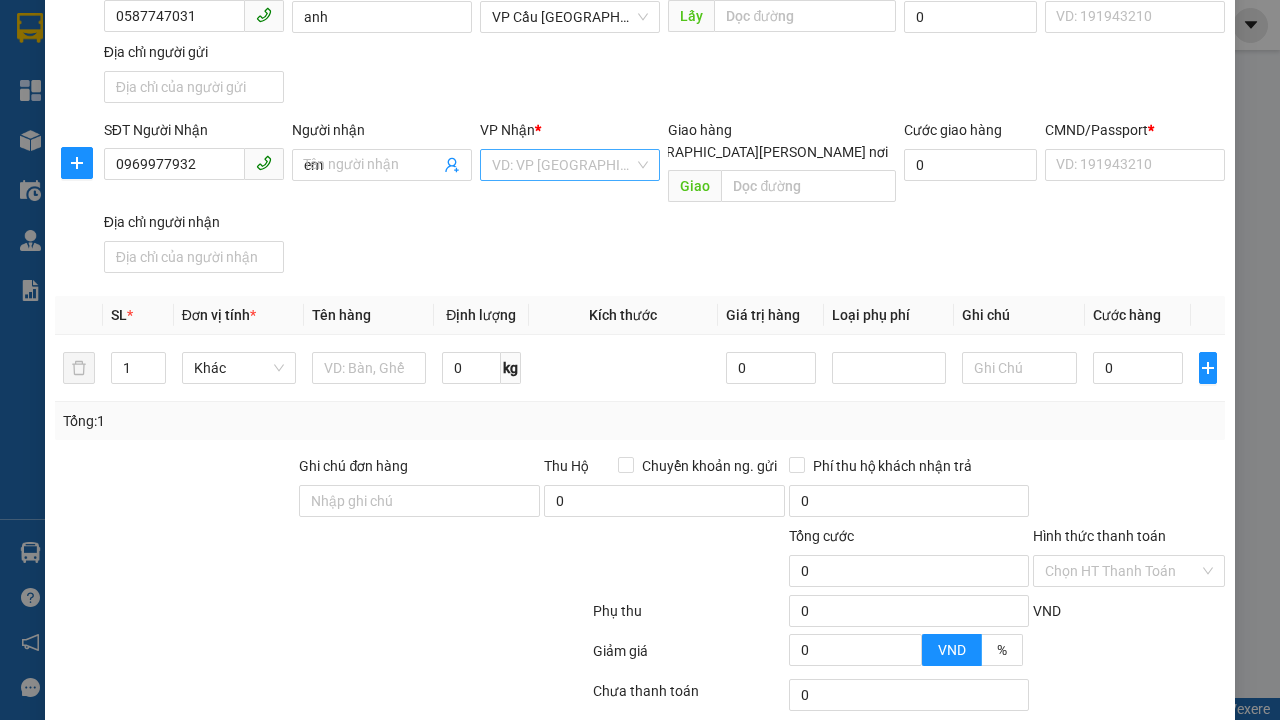 type on "em" 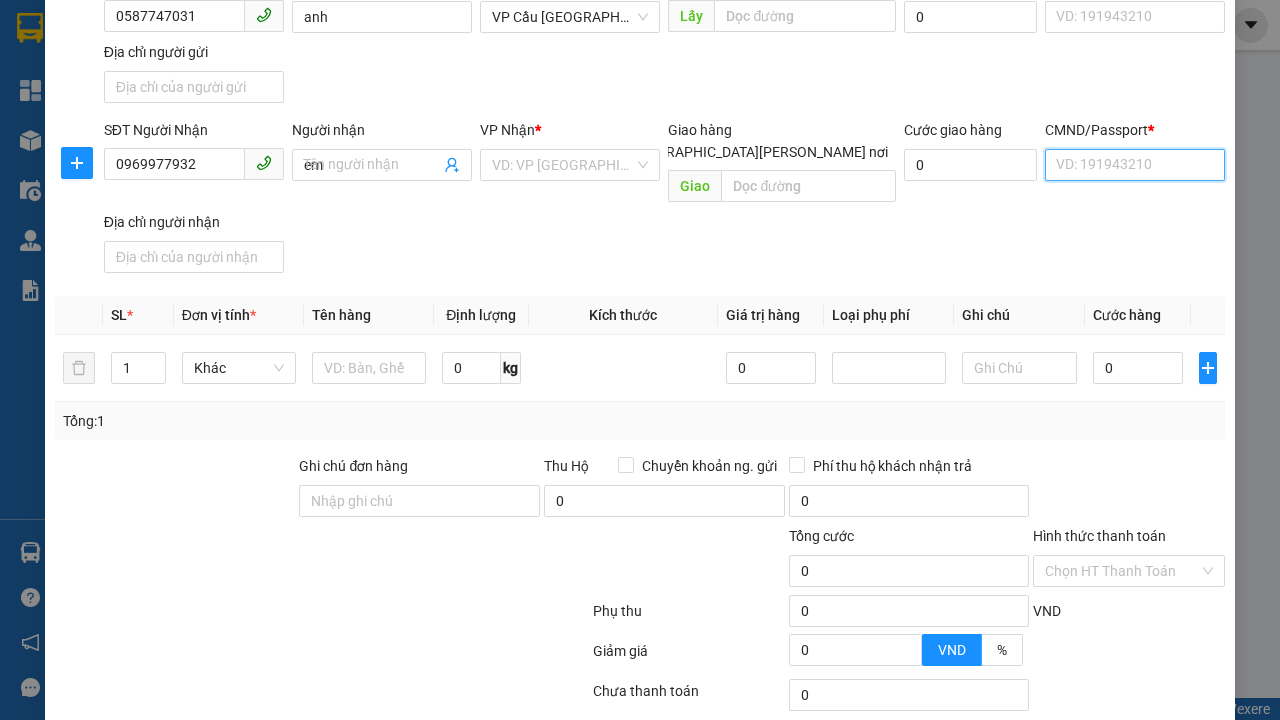 click on "CMND/Passport  *" at bounding box center [1135, 165] 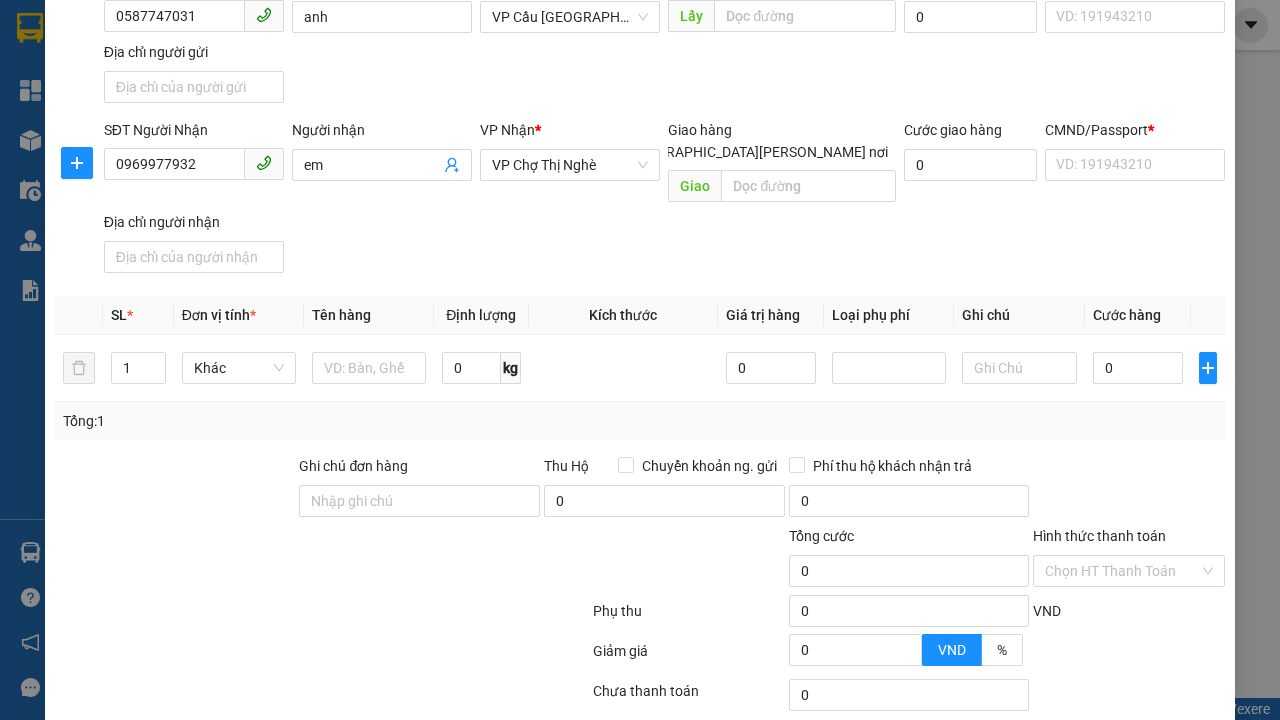 click on "SĐT Người Gửi 0587747031 Người gửi [PERSON_NAME] VP gửi  * VP Cầu [GEOGRAPHIC_DATA] Lấy hàng Lấy tận nơi Lấy [PERSON_NAME] hàng 0 CMND/Passport VD: [PASSPORT] Địa chỉ người gửi" at bounding box center [664, 41] 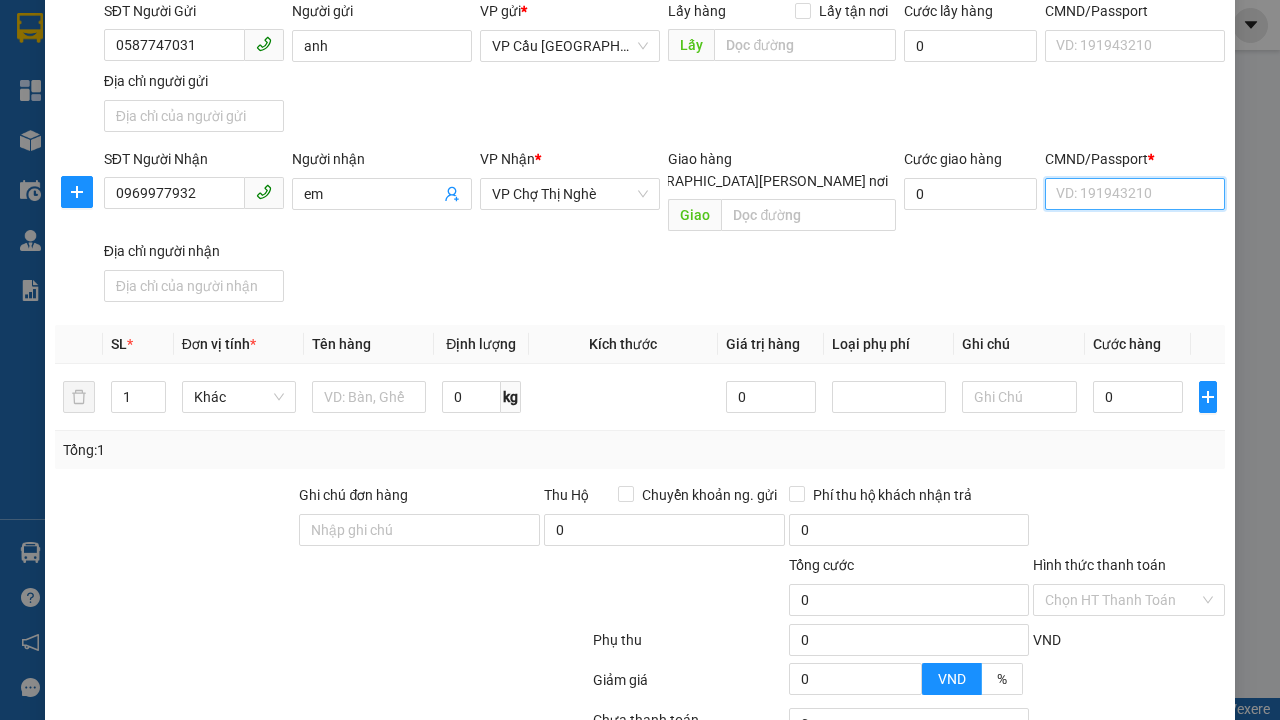 click on "CMND/Passport  *" at bounding box center (1135, 194) 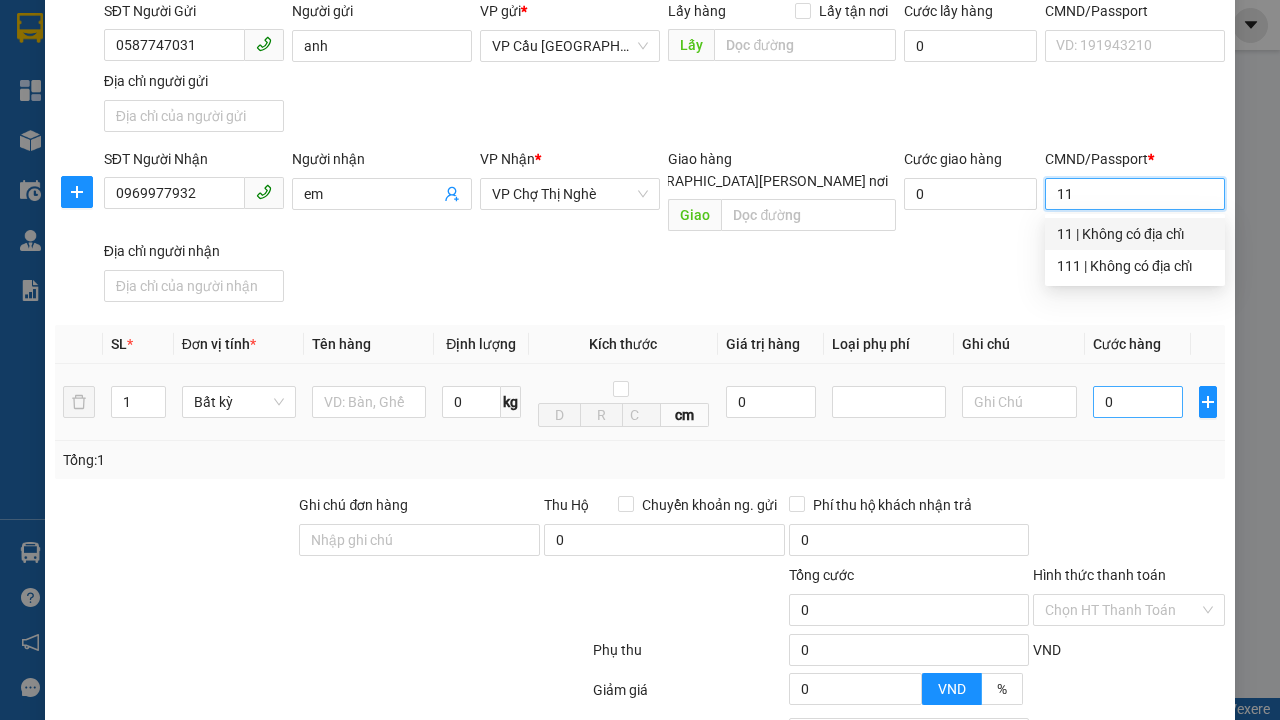type on "11" 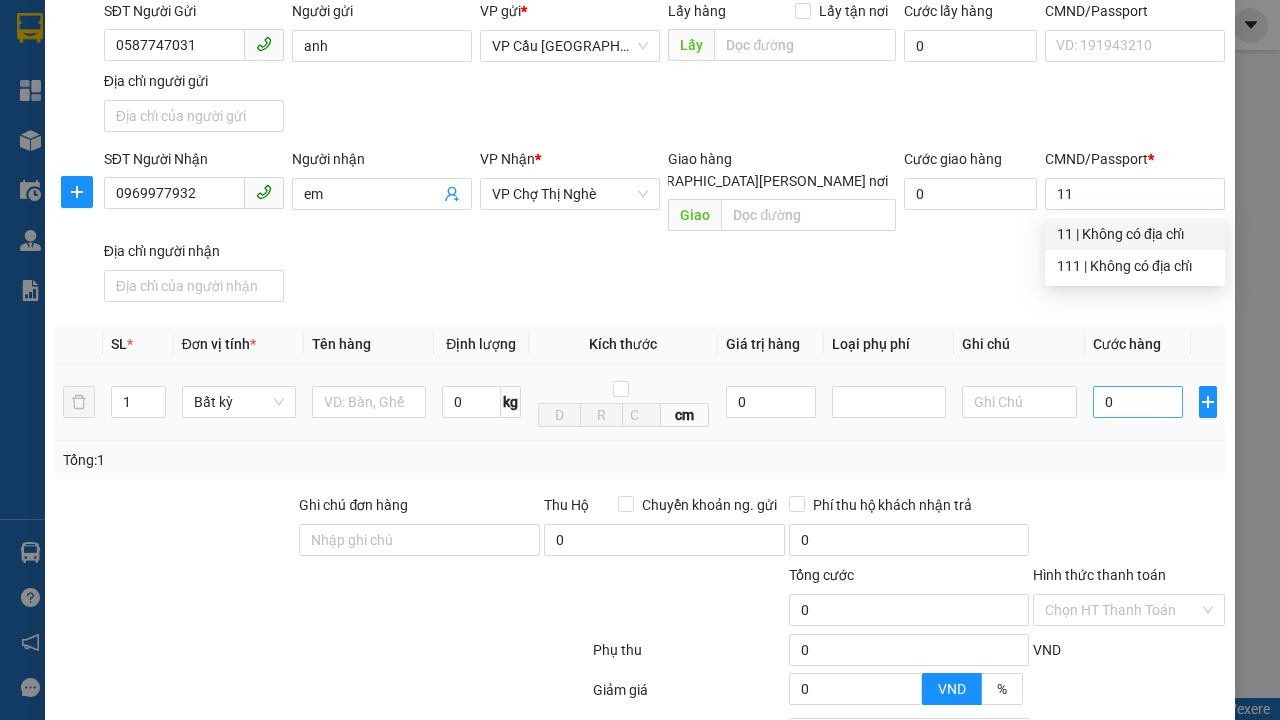 click on "SĐT Người Nhận 0969977932 Người nhận em VP Nhận  * VP Chợ Thị Nghè Giao hàng Giao tận nơi Giao Cước giao hàng 0 CMND/Passport  * 11 Địa chỉ người nhận" at bounding box center [664, 229] 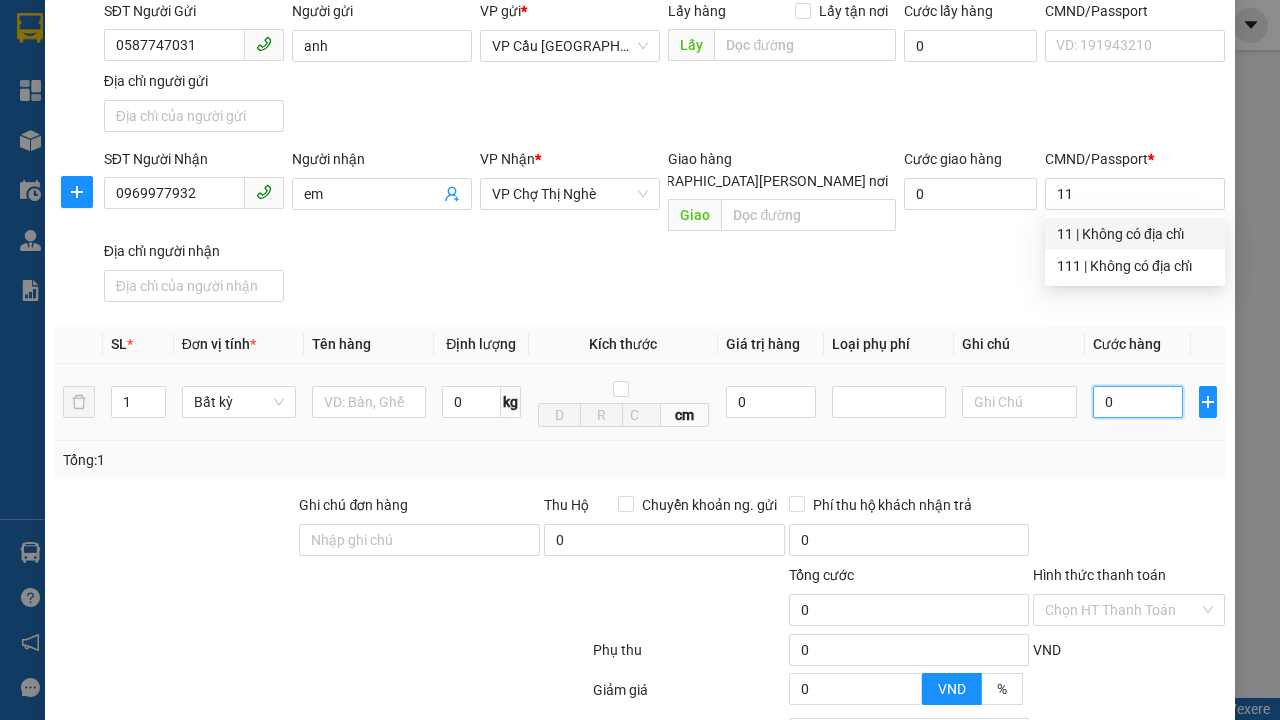 click on "0" at bounding box center (1138, 402) 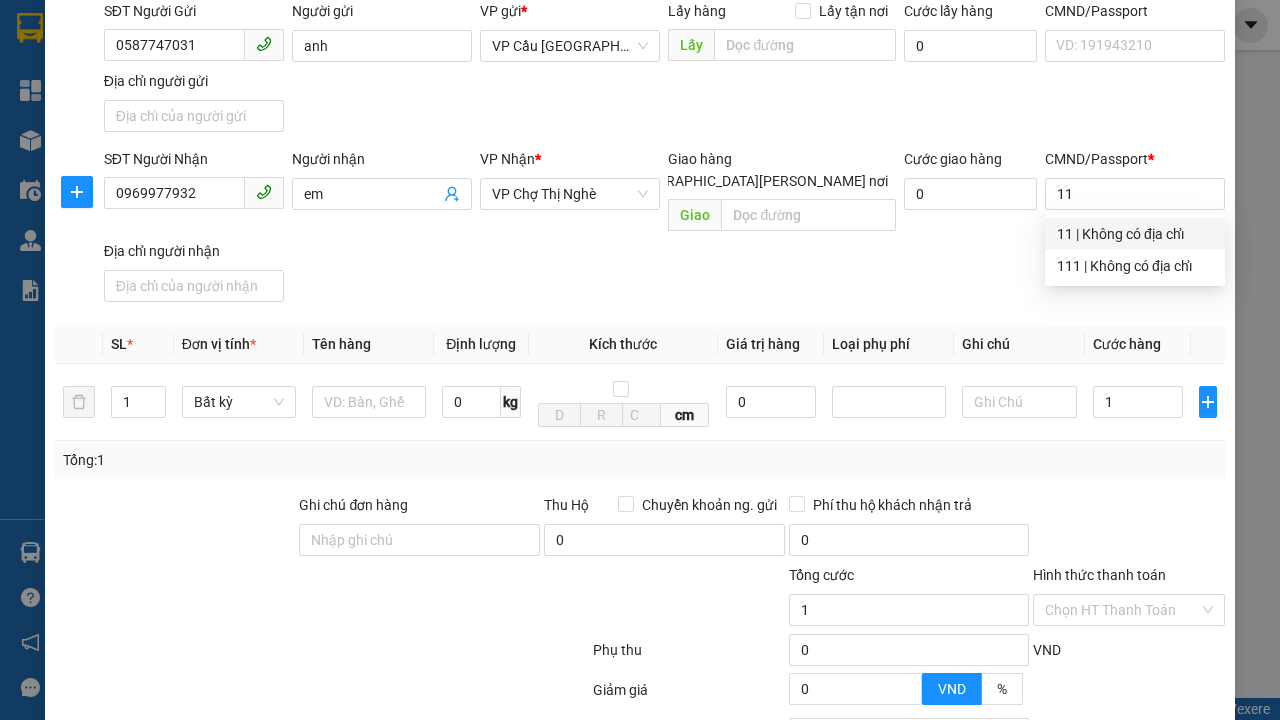 click on "Ghi chú" at bounding box center (1019, 344) 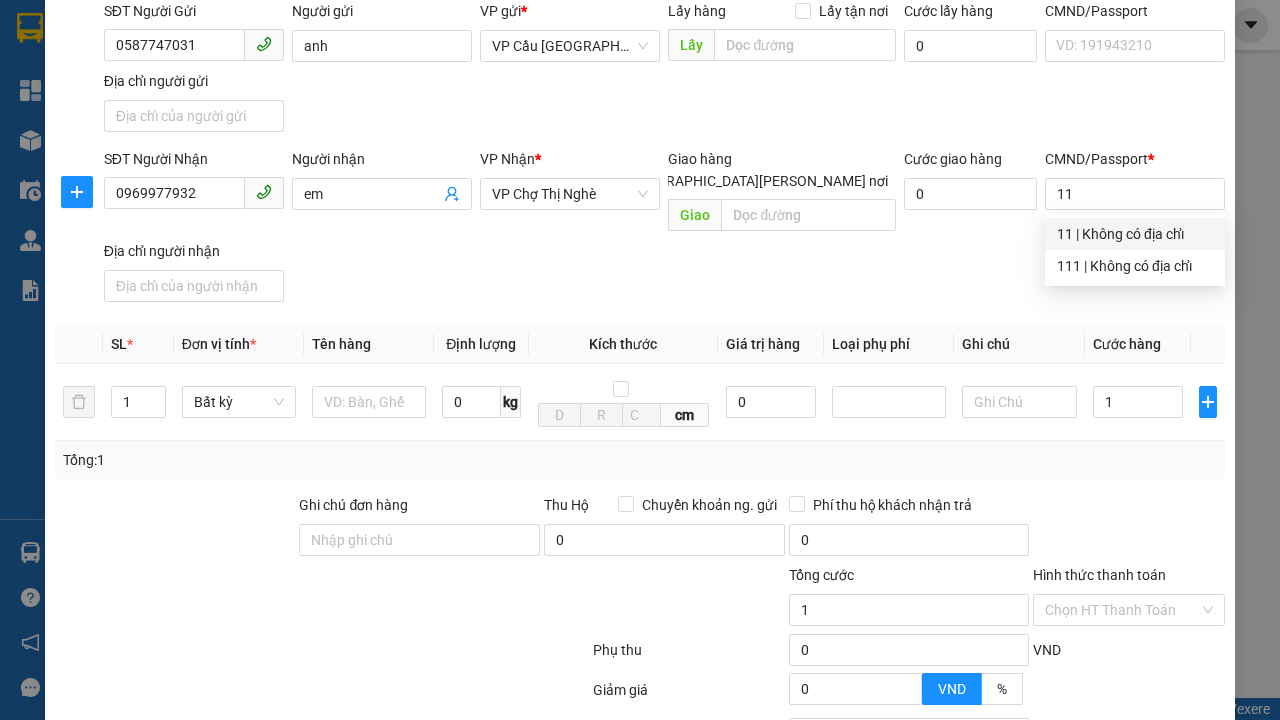type on "1.000" 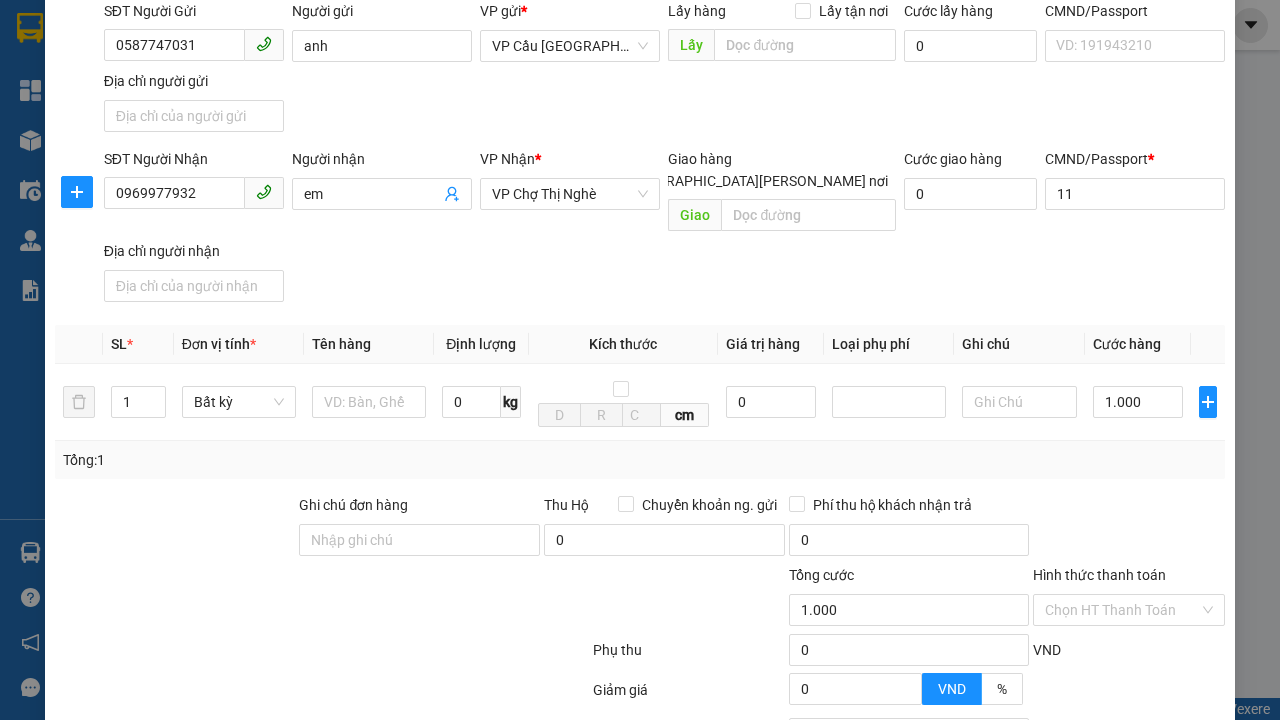 click on "[PERSON_NAME]" at bounding box center [1027, 847] 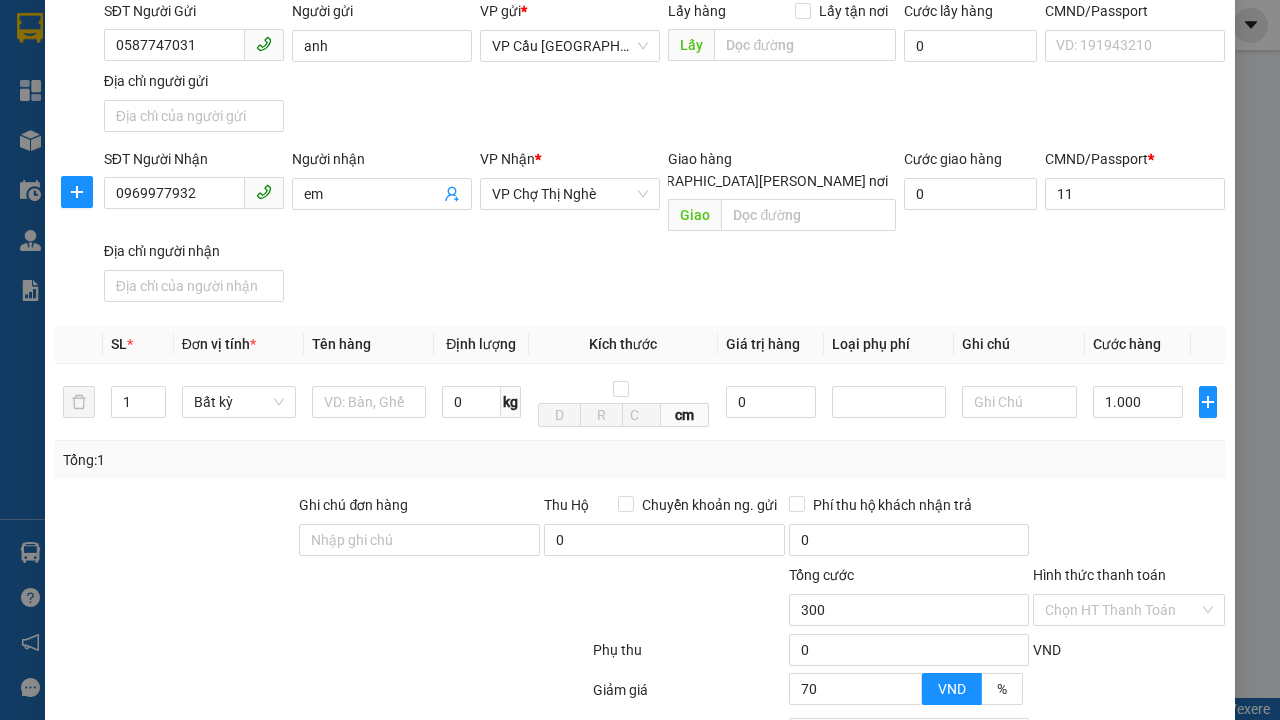 click 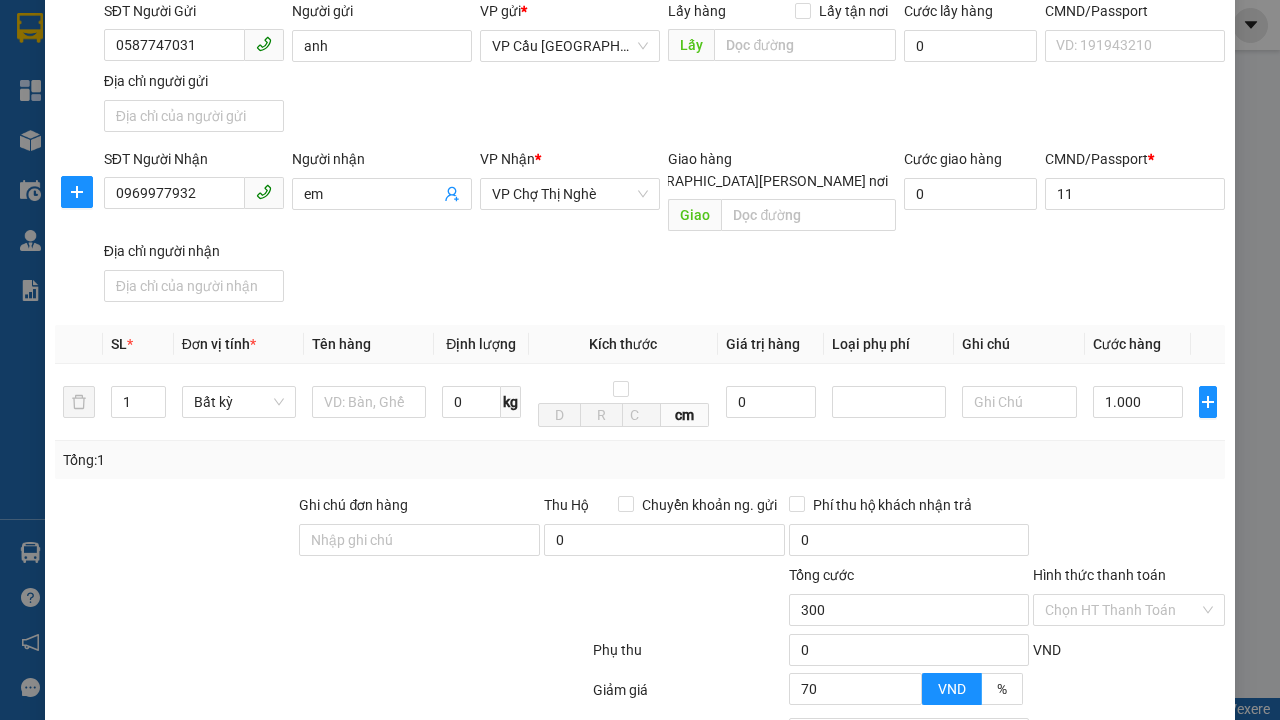 scroll, scrollTop: 0, scrollLeft: 0, axis: both 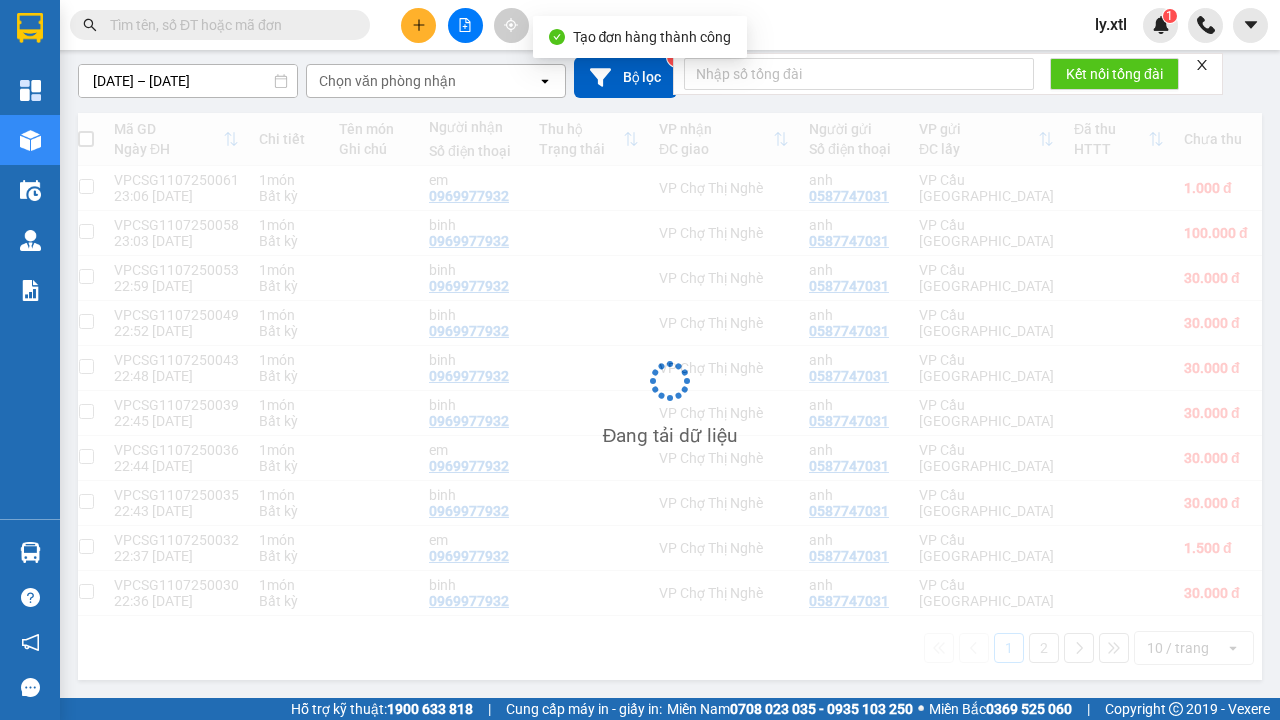 click at bounding box center (86, 186) 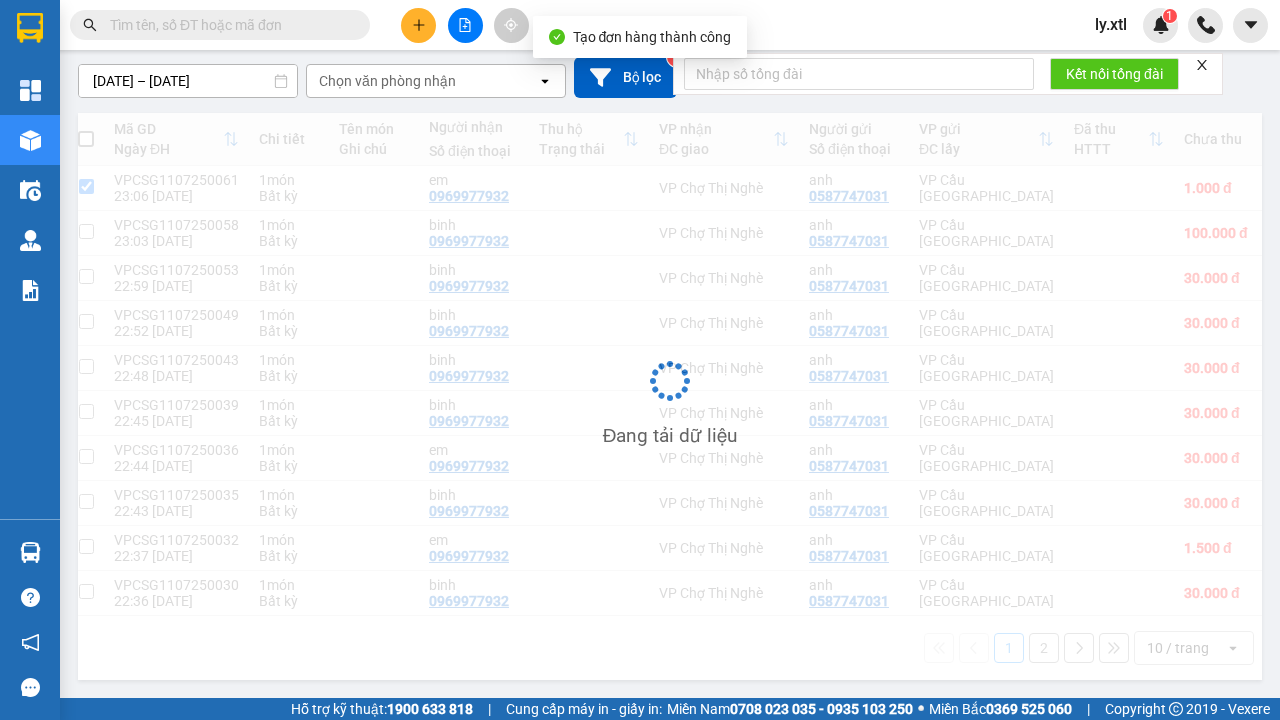 checkbox on "true" 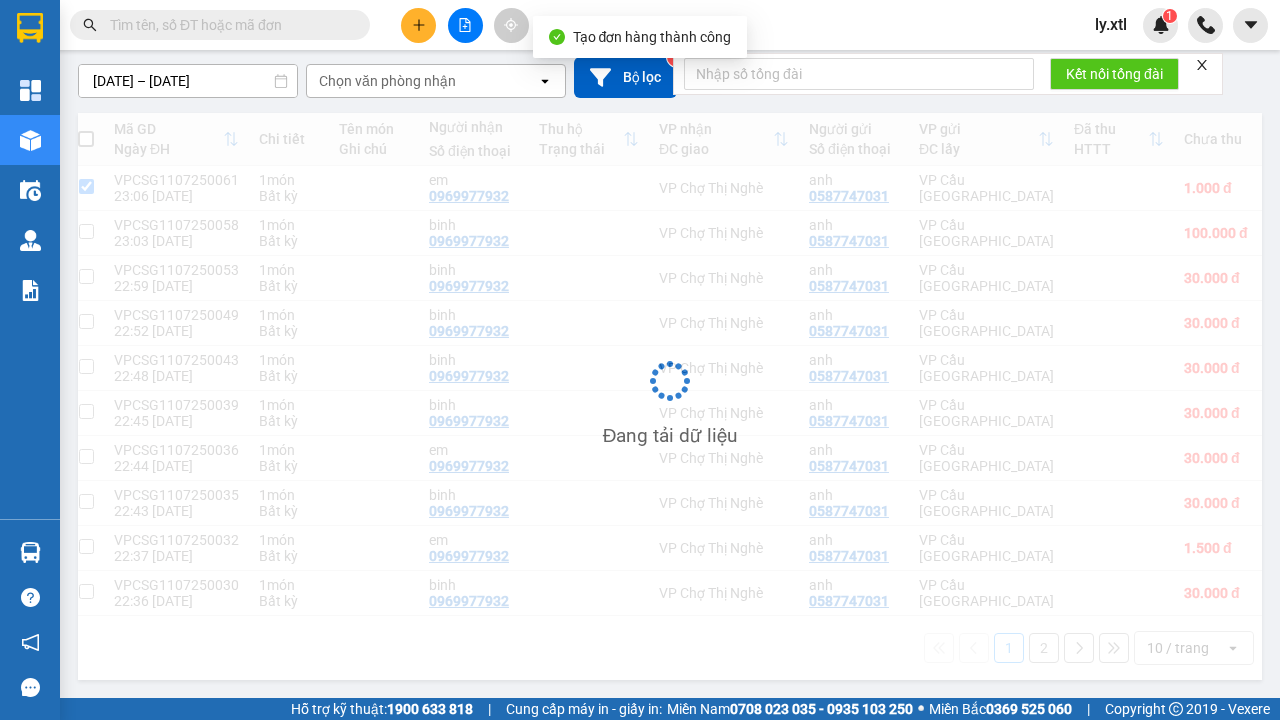 click on "Lên hàng" at bounding box center [1048, -6] 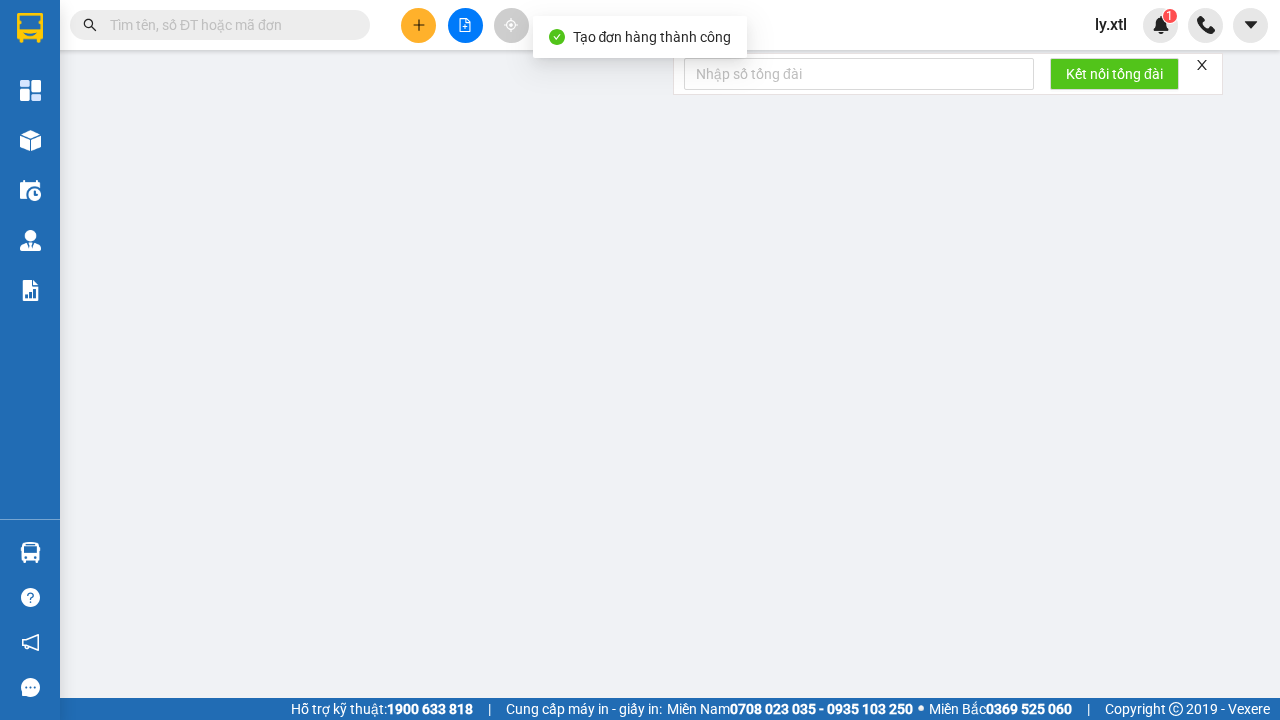 scroll, scrollTop: 0, scrollLeft: 0, axis: both 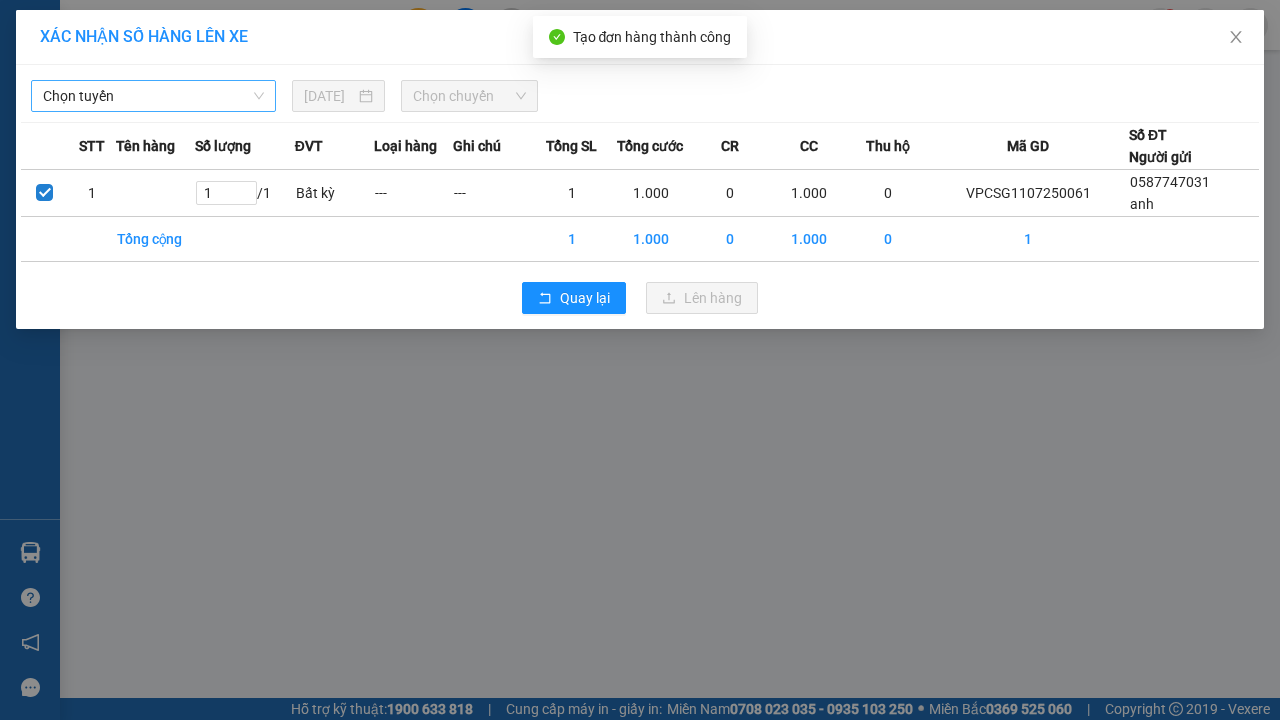 click on "Chọn tuyến" at bounding box center [153, 96] 